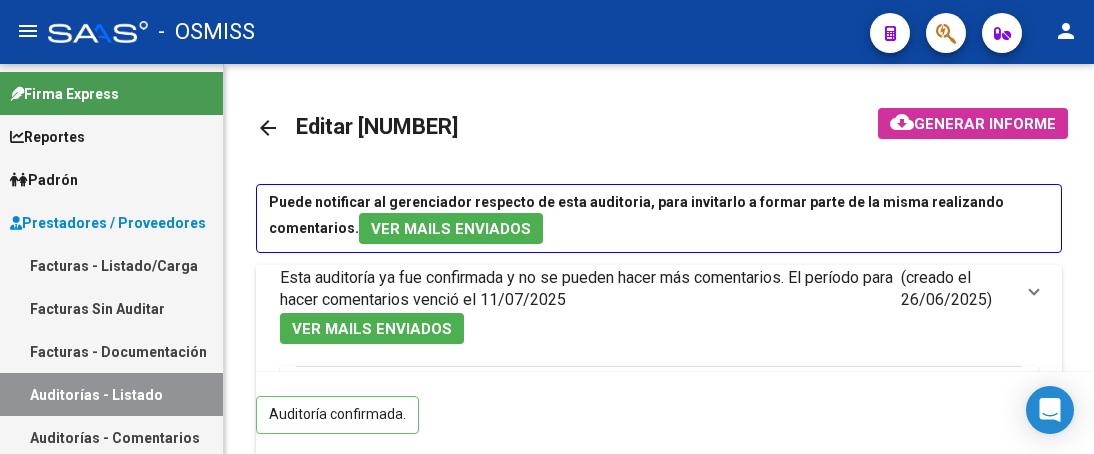 scroll, scrollTop: 0, scrollLeft: 0, axis: both 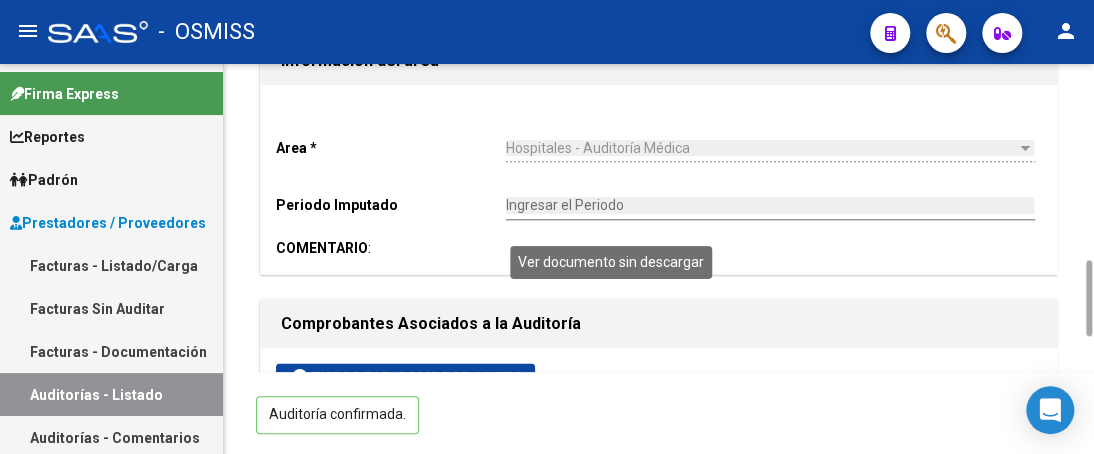 click 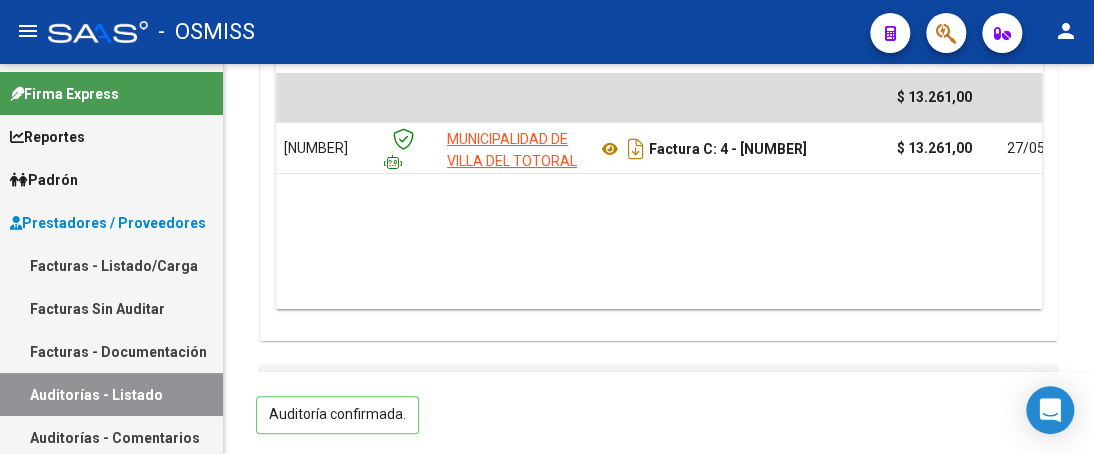 scroll, scrollTop: 1600, scrollLeft: 0, axis: vertical 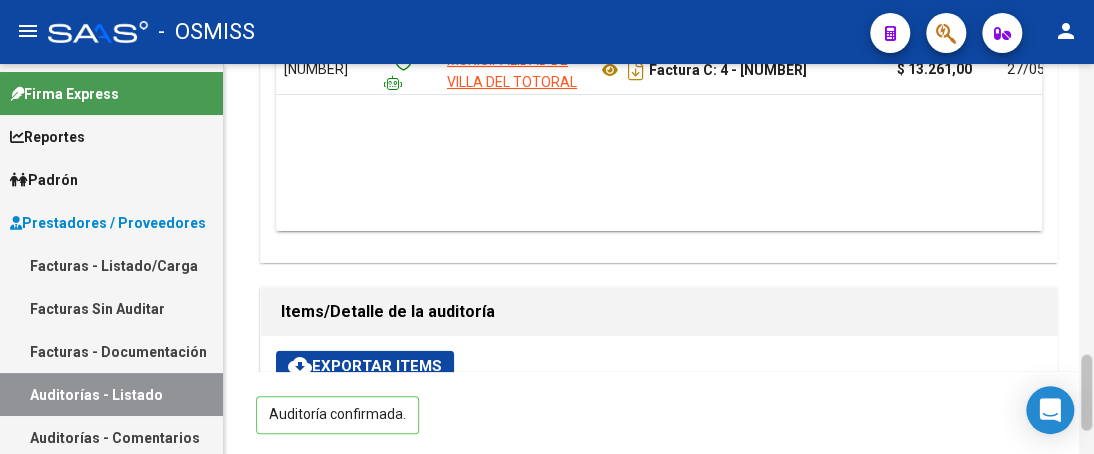 drag, startPoint x: 1085, startPoint y: 399, endPoint x: 1084, endPoint y: 375, distance: 24.020824 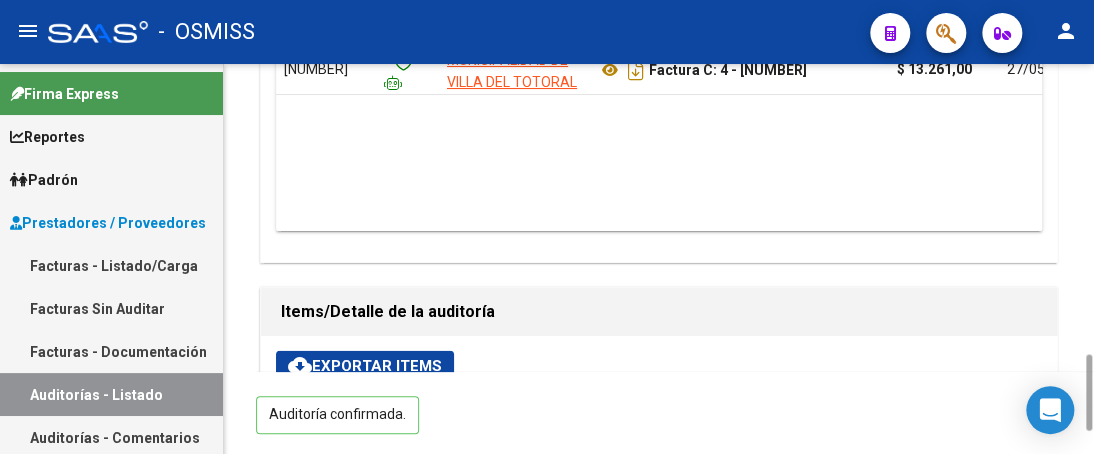 scroll, scrollTop: 0, scrollLeft: 1547, axis: horizontal 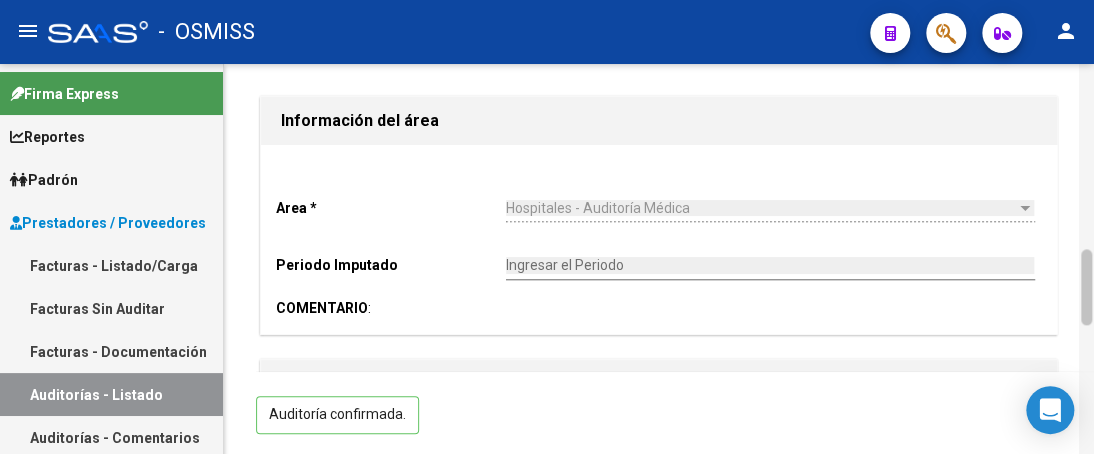 drag, startPoint x: 1084, startPoint y: 379, endPoint x: 1084, endPoint y: 273, distance: 106 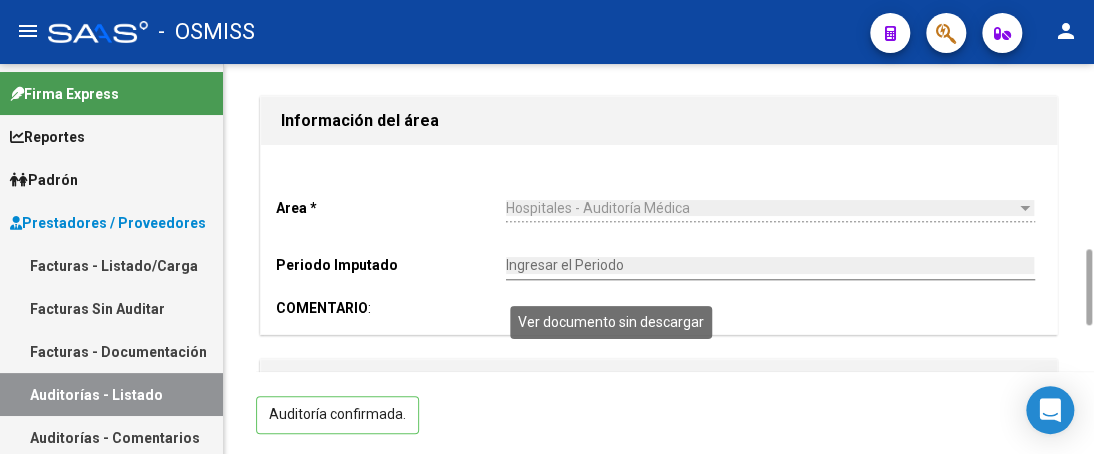 click 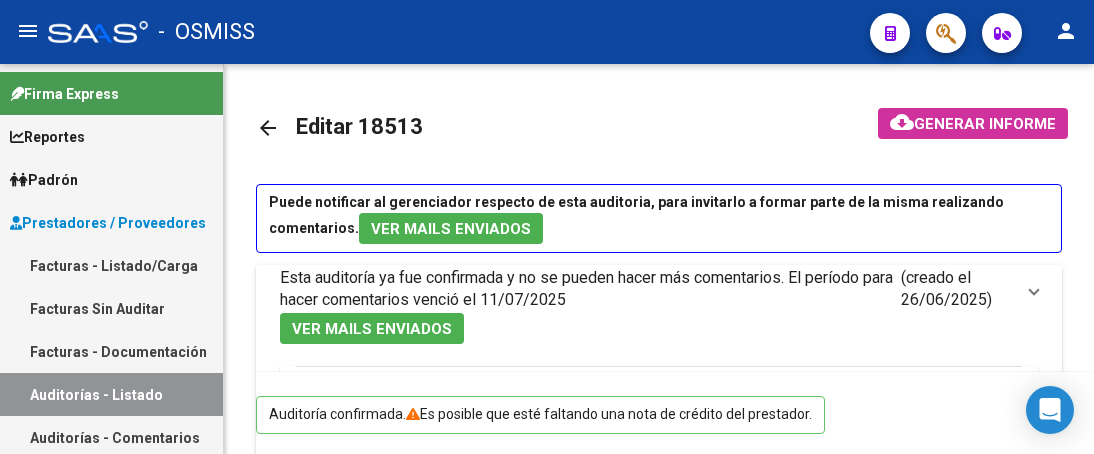 scroll, scrollTop: 0, scrollLeft: 0, axis: both 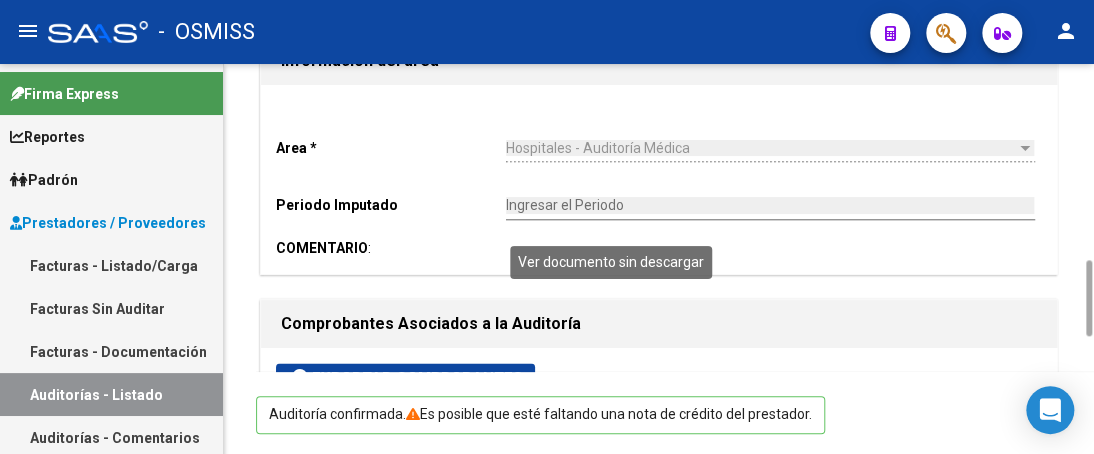 click 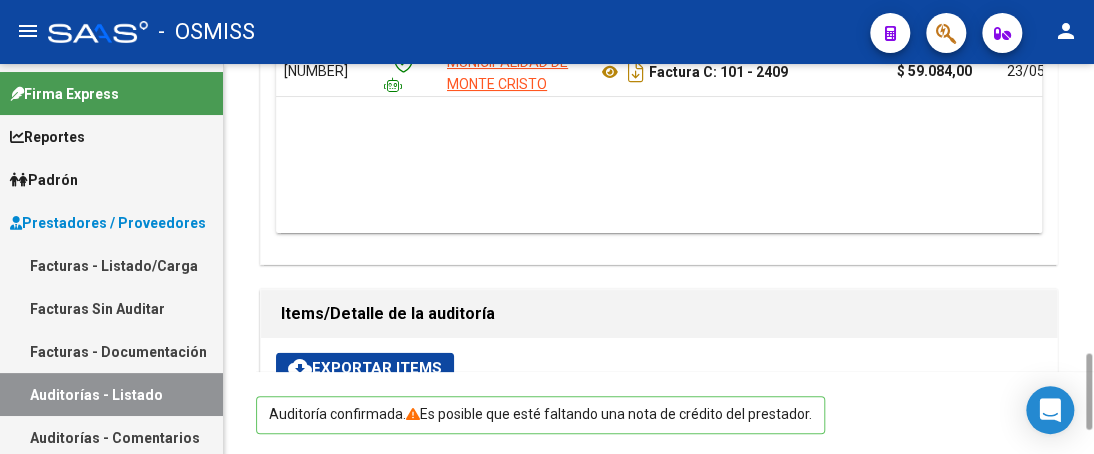 scroll, scrollTop: 1492, scrollLeft: 0, axis: vertical 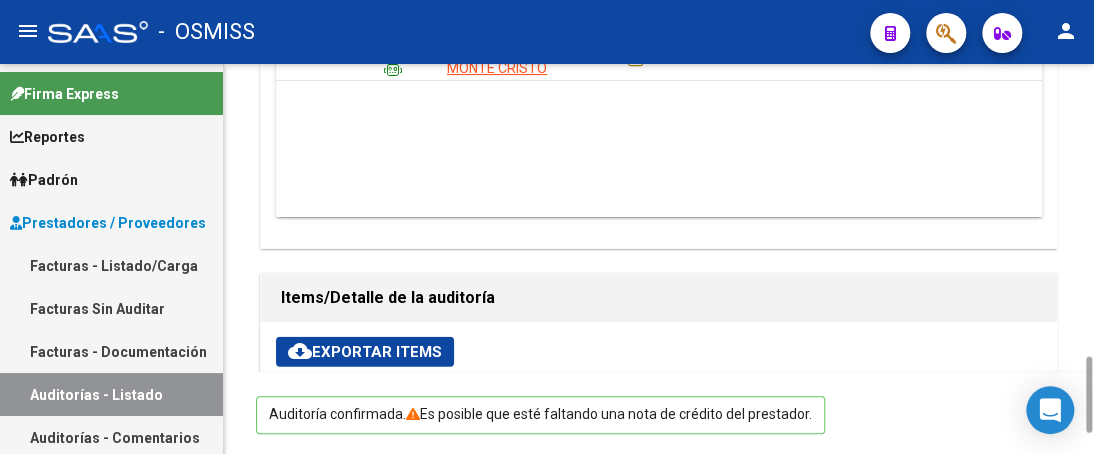 drag, startPoint x: 1084, startPoint y: 286, endPoint x: 1029, endPoint y: 382, distance: 110.63905 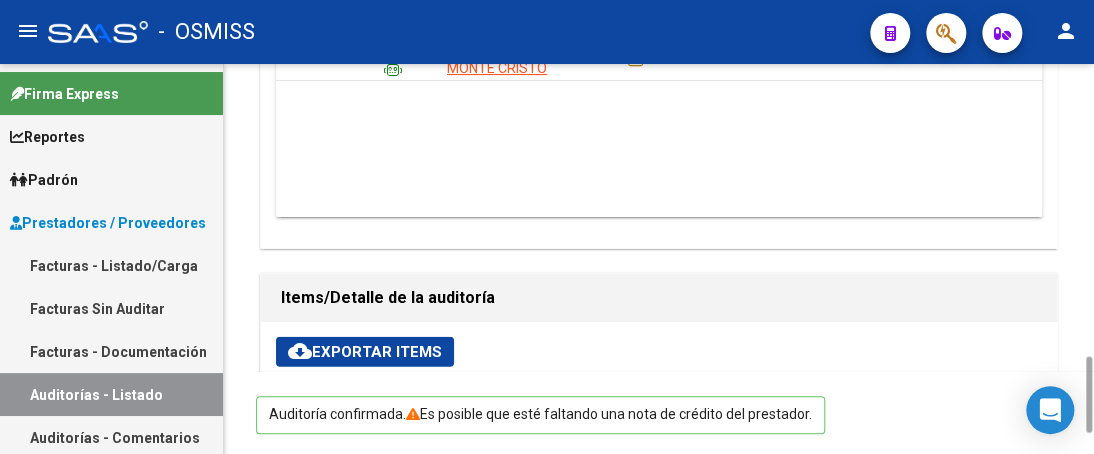 scroll, scrollTop: 280, scrollLeft: 1384, axis: both 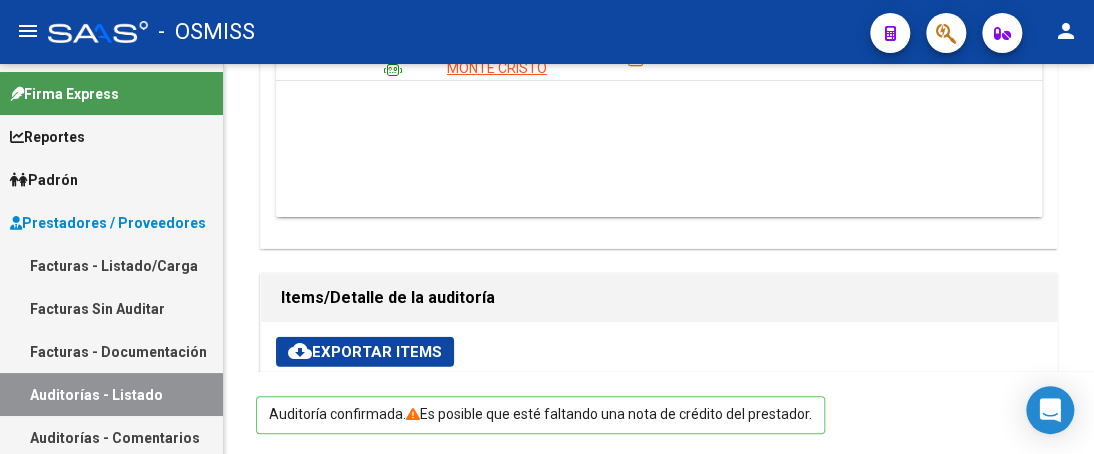 copy on "27585584555" 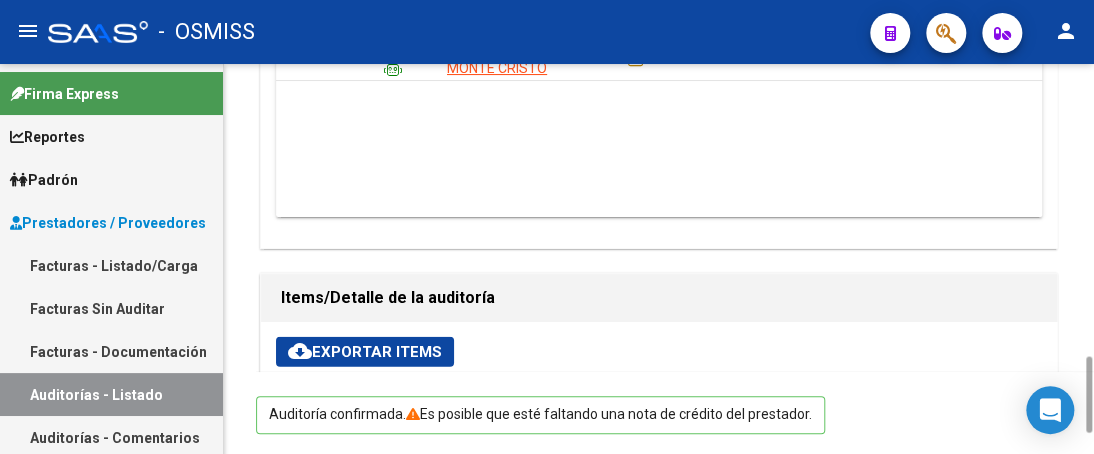 scroll, scrollTop: 520, scrollLeft: 0, axis: vertical 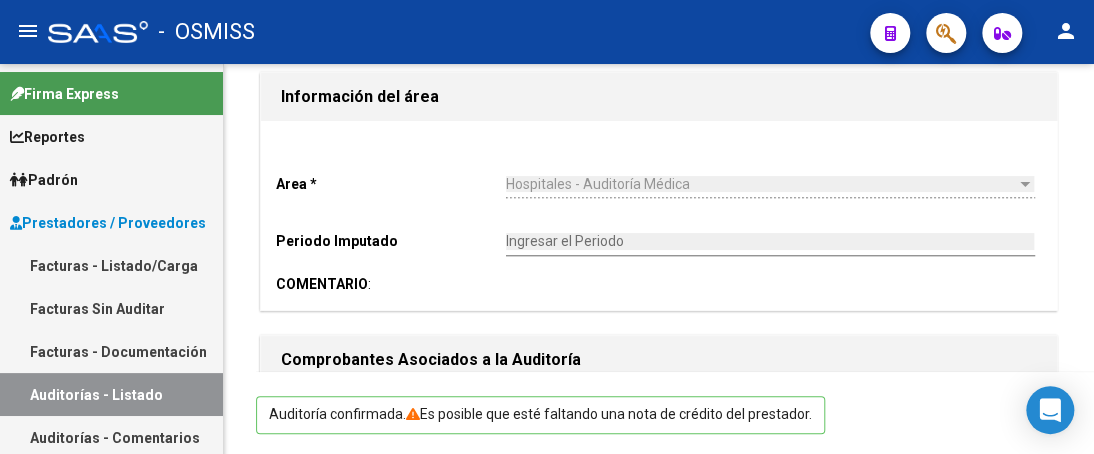 drag, startPoint x: 1086, startPoint y: 389, endPoint x: 1096, endPoint y: 285, distance: 104.47966 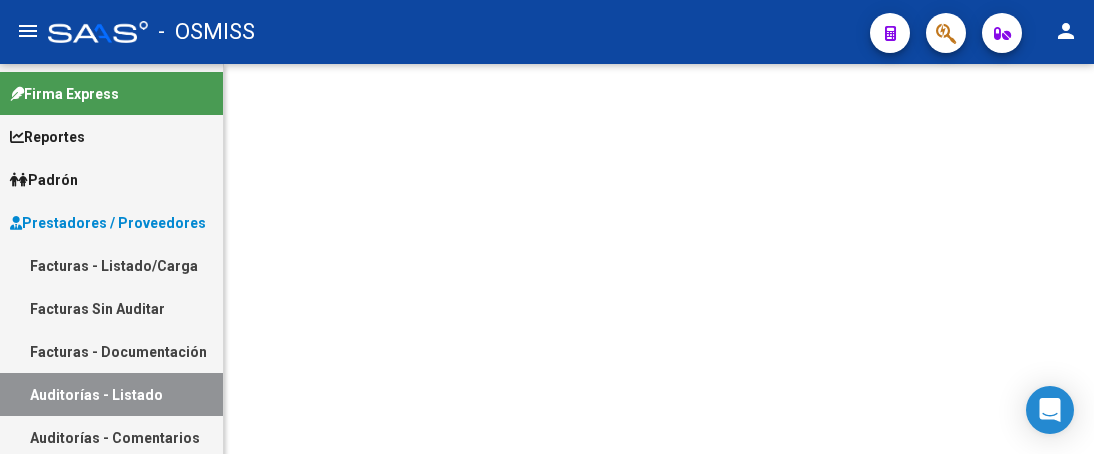 scroll, scrollTop: 0, scrollLeft: 0, axis: both 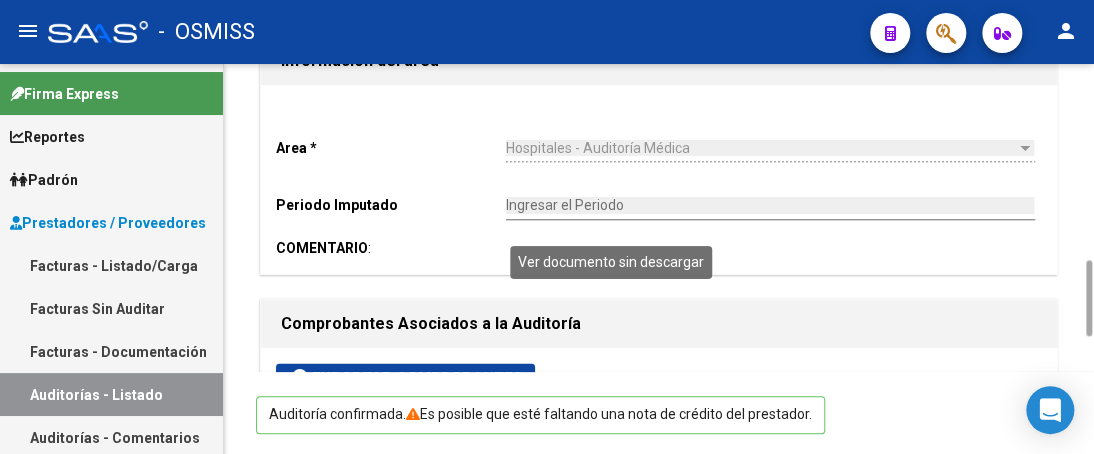 click 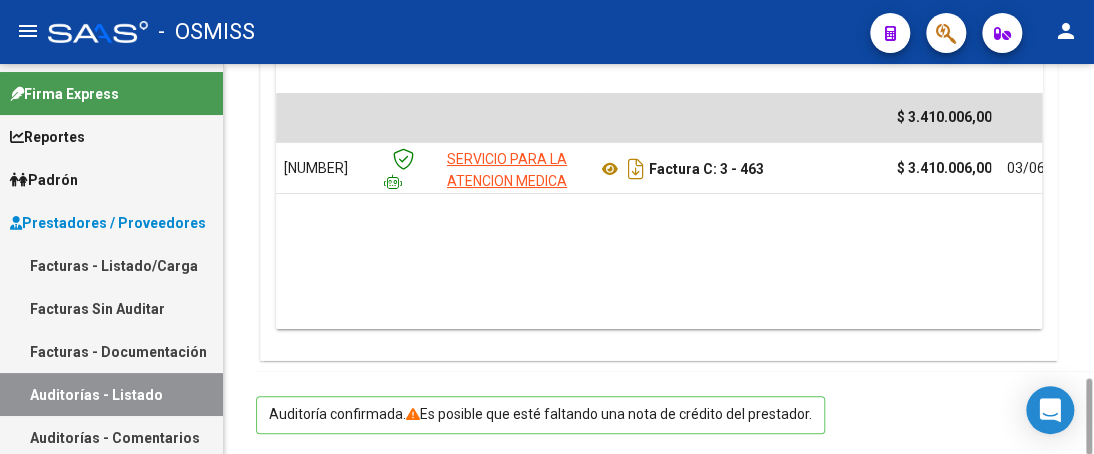 scroll, scrollTop: 1482, scrollLeft: 0, axis: vertical 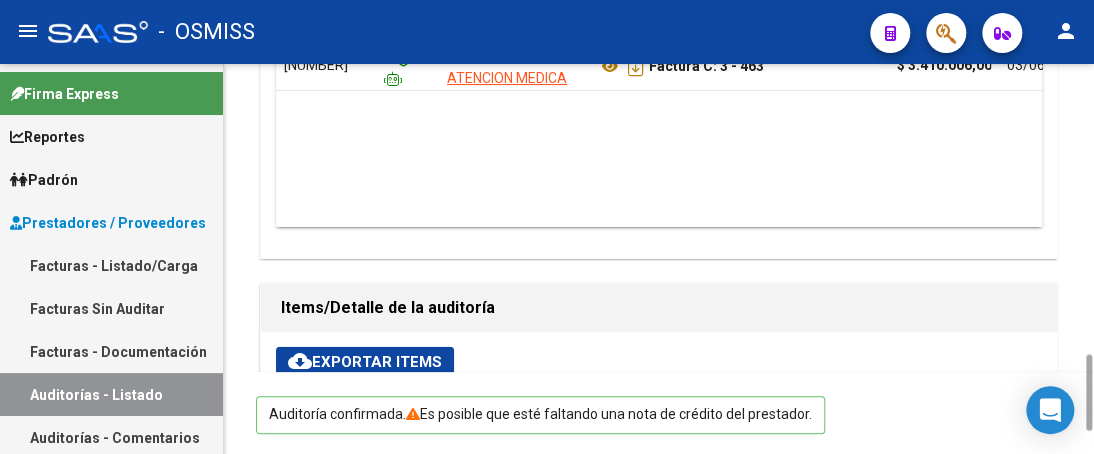 drag, startPoint x: 1086, startPoint y: 287, endPoint x: 1068, endPoint y: 382, distance: 96.69022 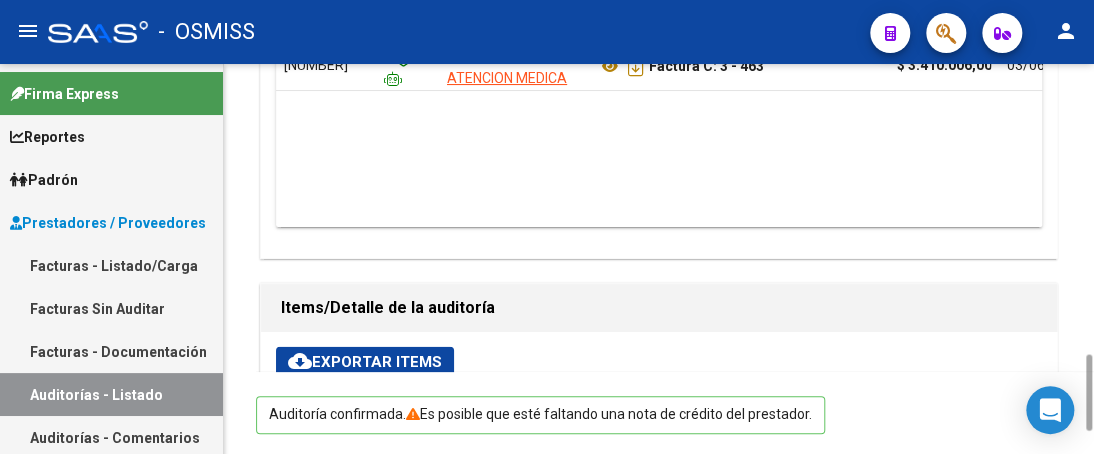 scroll, scrollTop: 0, scrollLeft: 1380, axis: horizontal 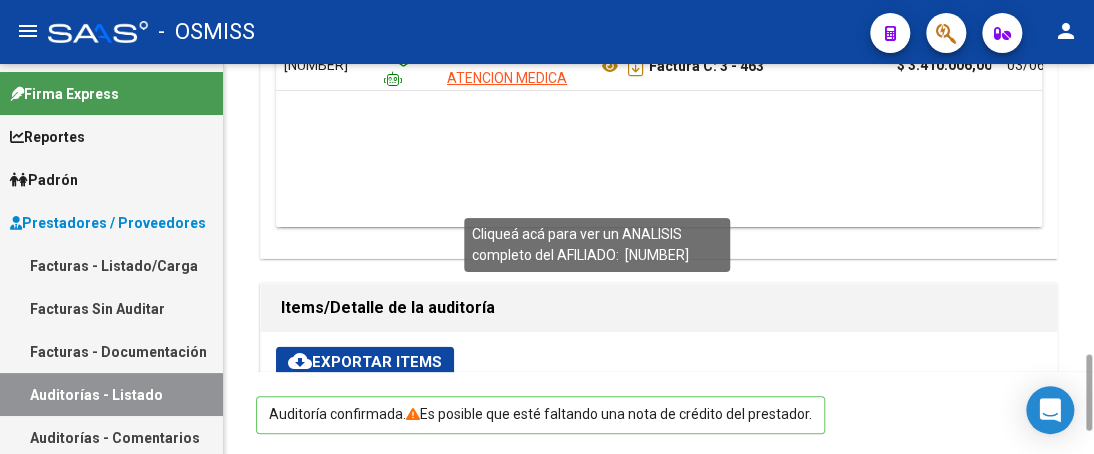 copy on "[NUMBER]" 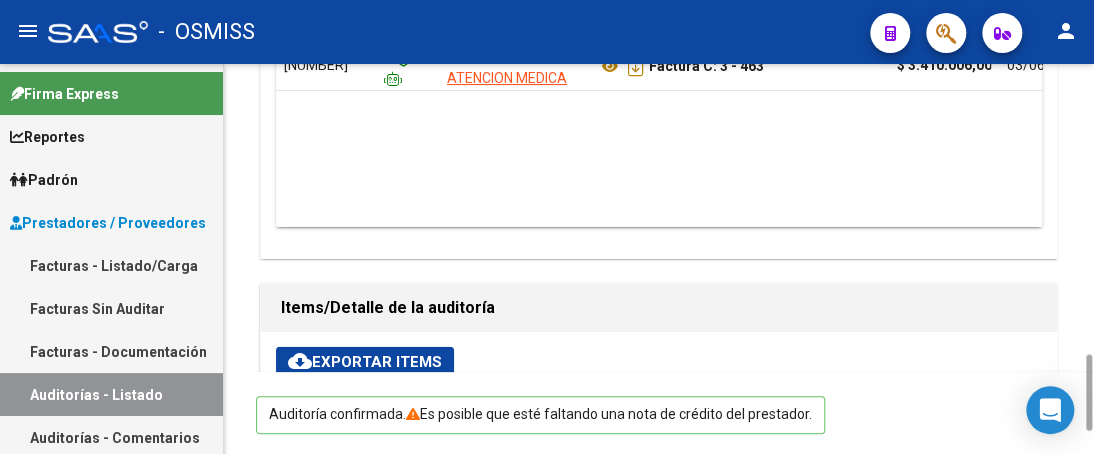 scroll, scrollTop: 122, scrollLeft: 0, axis: vertical 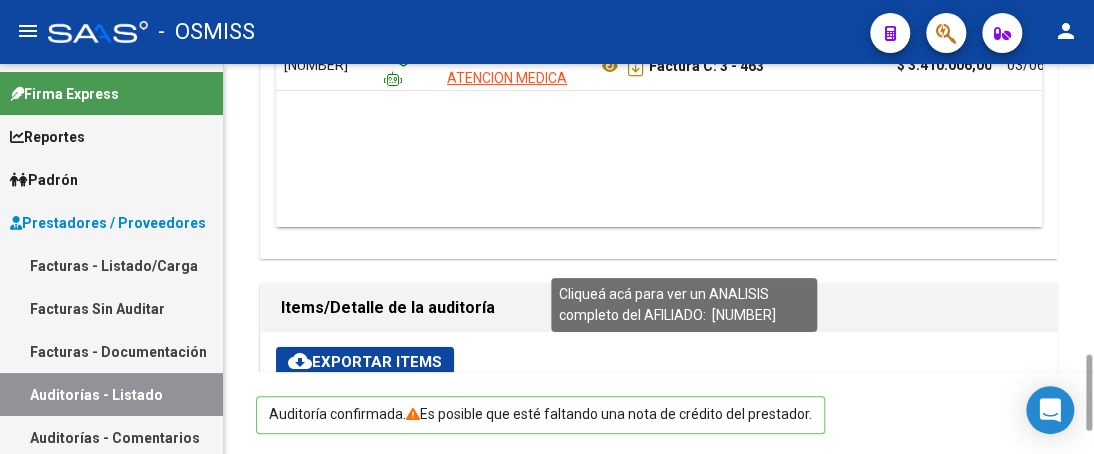copy on "[NUMBER]" 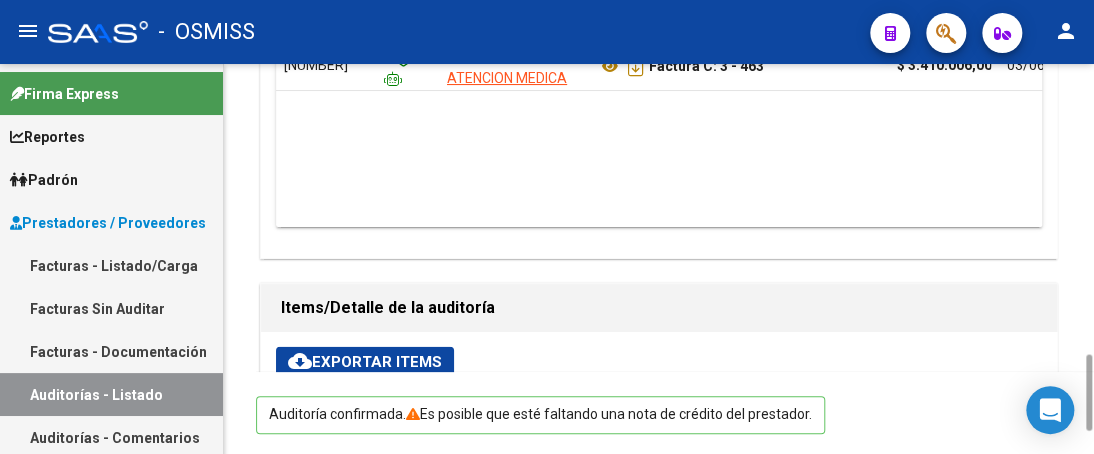scroll, scrollTop: 362, scrollLeft: 1344, axis: both 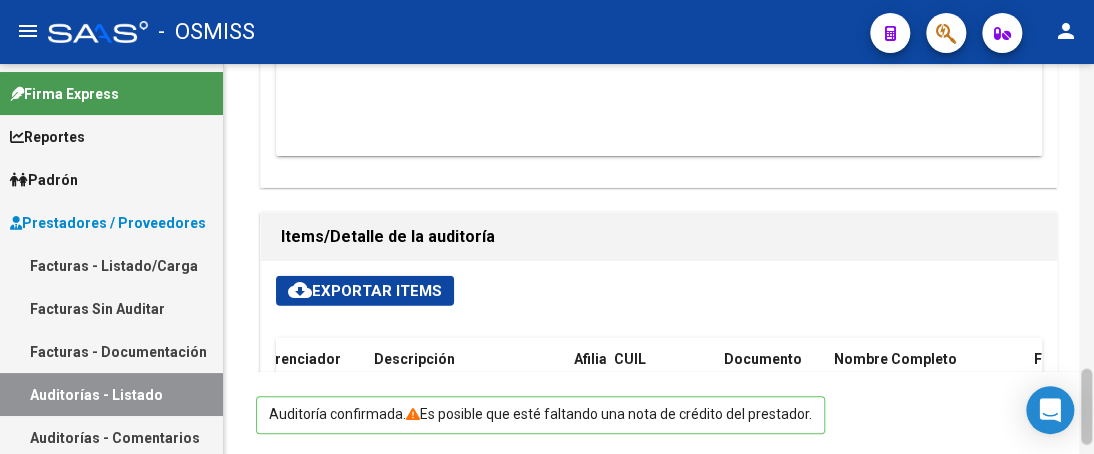 drag, startPoint x: 1086, startPoint y: 377, endPoint x: 1085, endPoint y: 391, distance: 14.035668 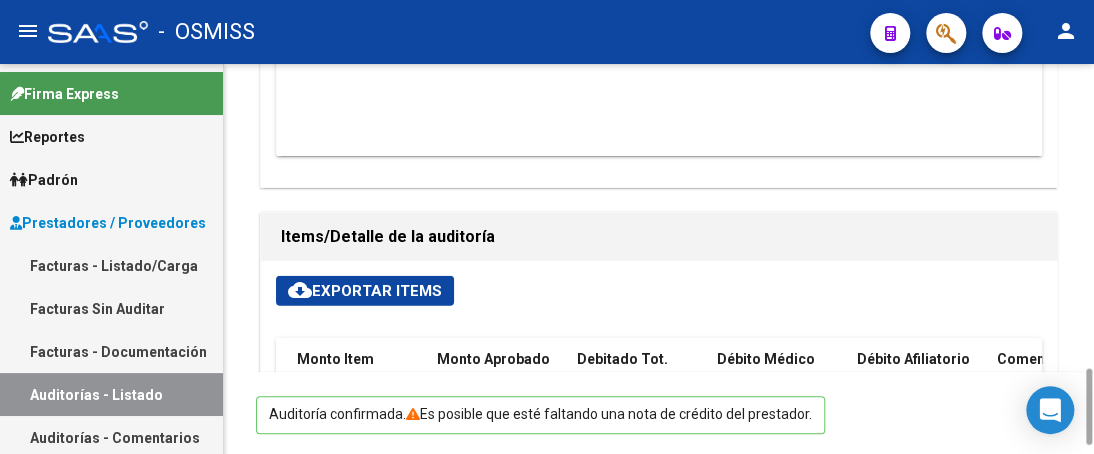 scroll, scrollTop: 522, scrollLeft: 0, axis: vertical 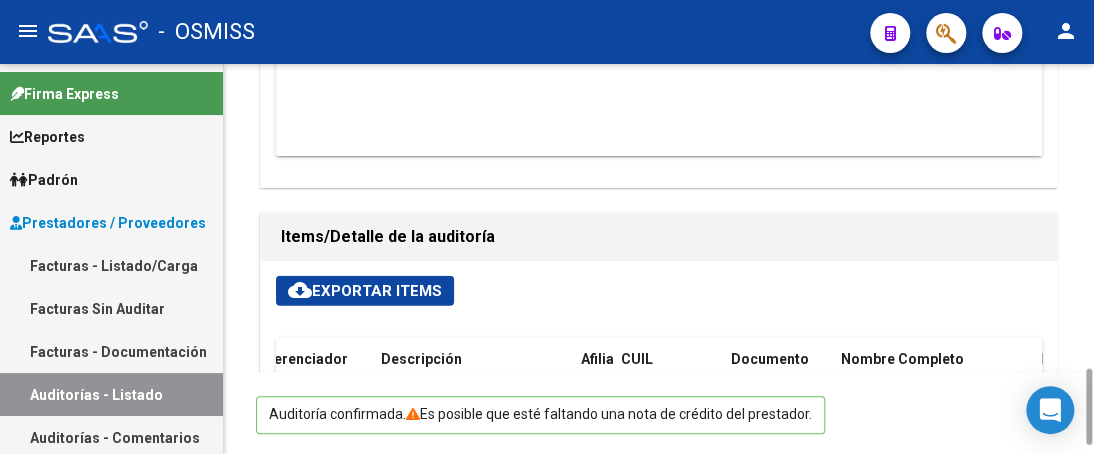 drag, startPoint x: 621, startPoint y: 113, endPoint x: 720, endPoint y: 123, distance: 99.50377 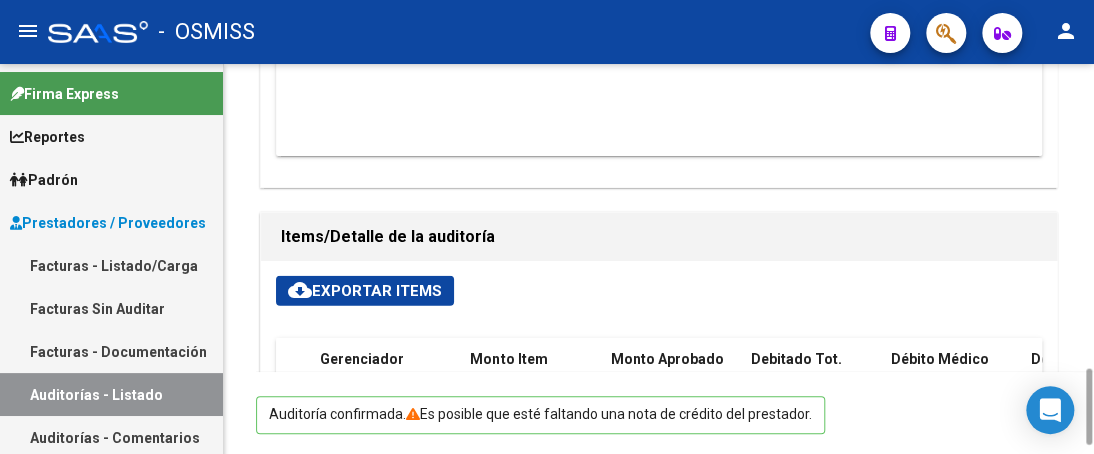 scroll, scrollTop: 682, scrollLeft: 0, axis: vertical 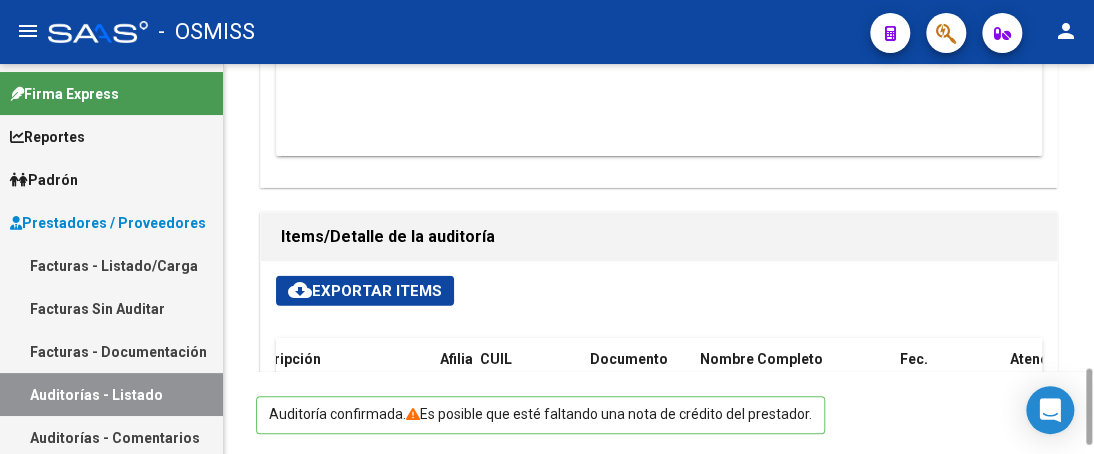 drag, startPoint x: 478, startPoint y: 143, endPoint x: 616, endPoint y: 144, distance: 138.00362 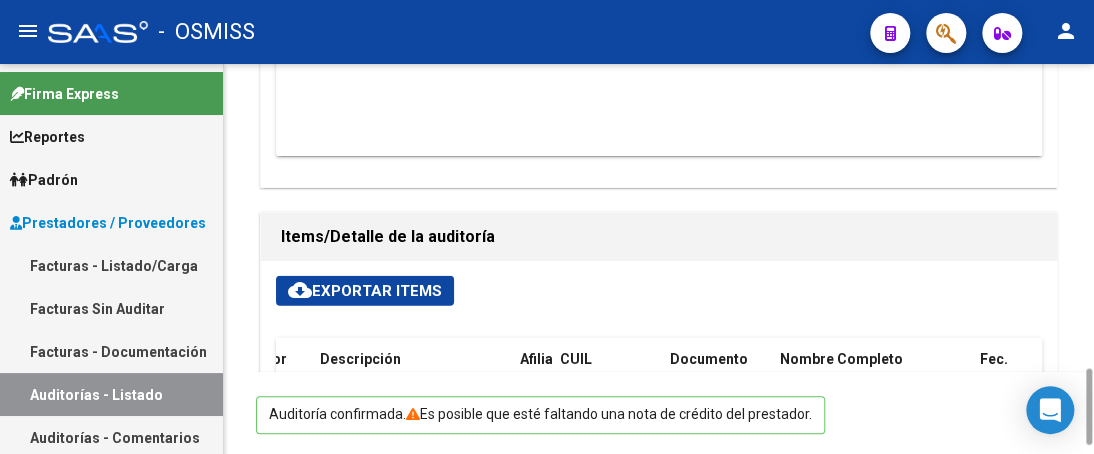 scroll, scrollTop: 802, scrollLeft: 1287, axis: both 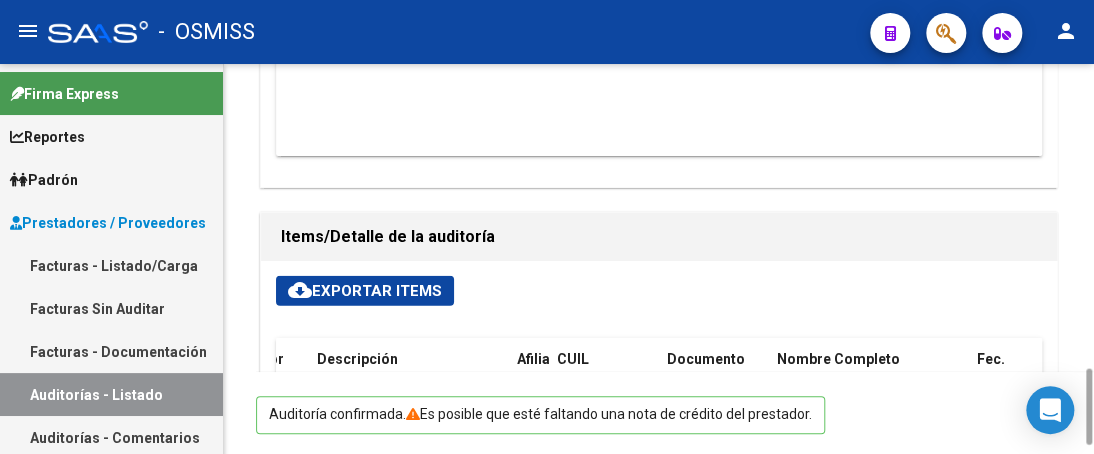 click on "Cliqueá acá para ver un ANALISIS completo del AFILIADO:  [NUMBER]" 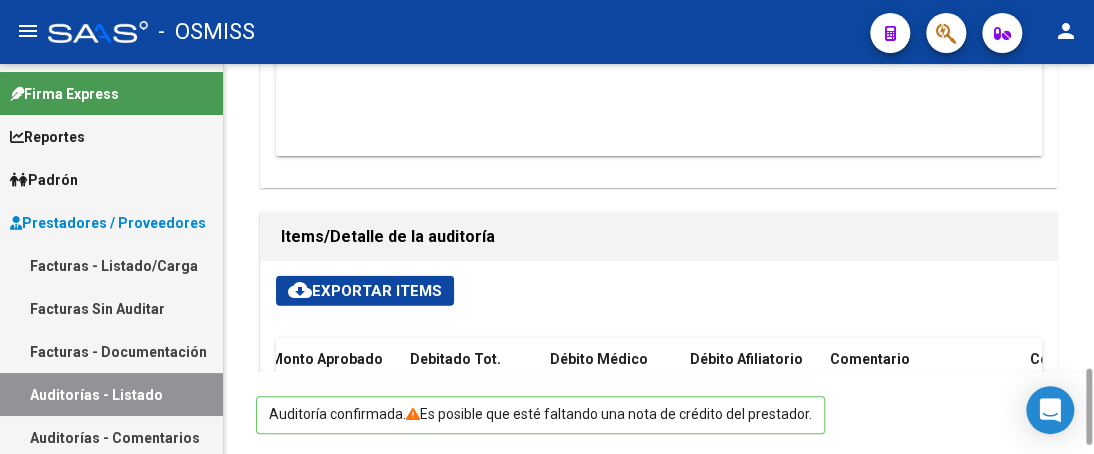 scroll, scrollTop: 802, scrollLeft: 0, axis: vertical 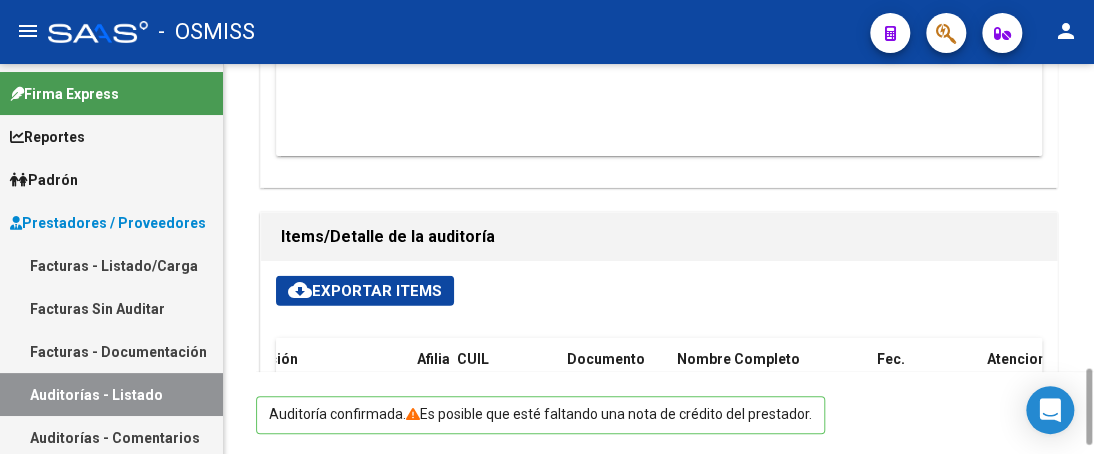 drag, startPoint x: 455, startPoint y: 171, endPoint x: 554, endPoint y: 184, distance: 99.849884 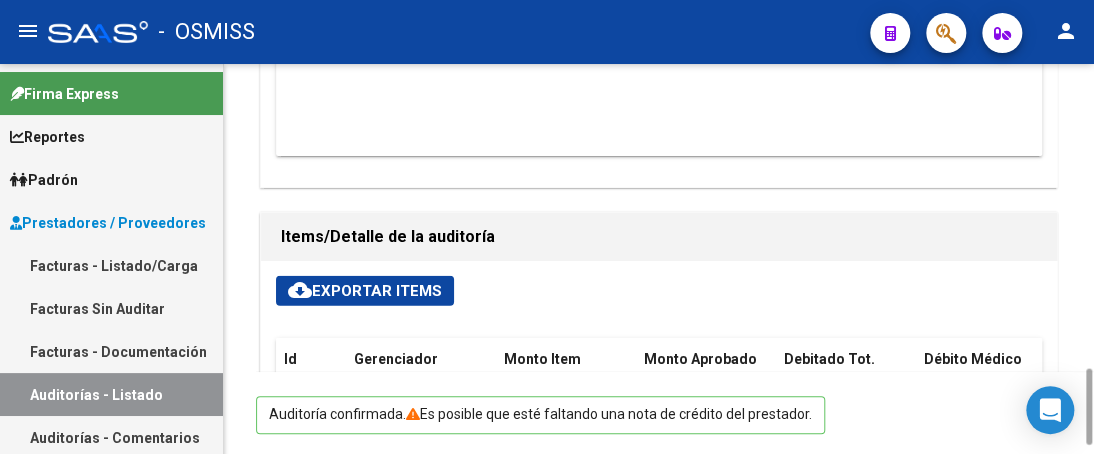 scroll, scrollTop: 922, scrollLeft: 0, axis: vertical 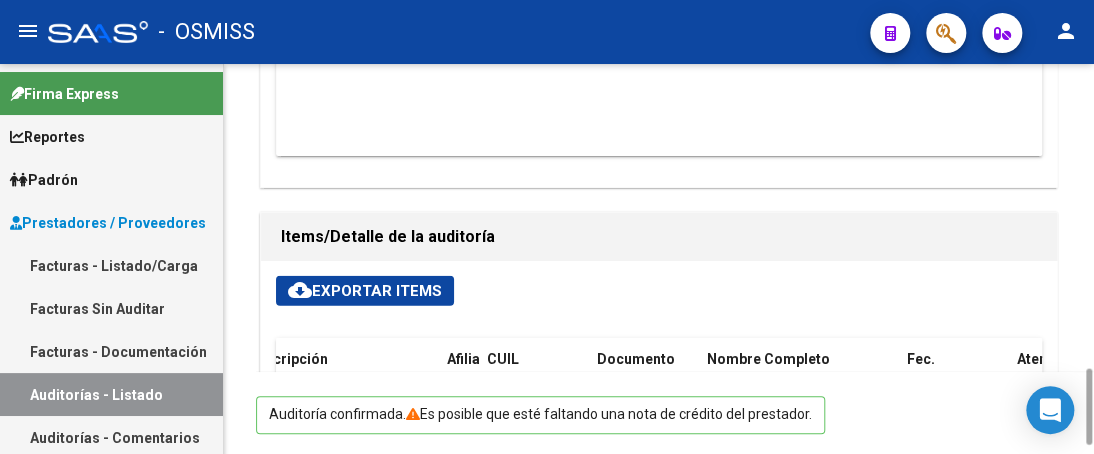 drag, startPoint x: 487, startPoint y: 221, endPoint x: 578, endPoint y: 228, distance: 91.26884 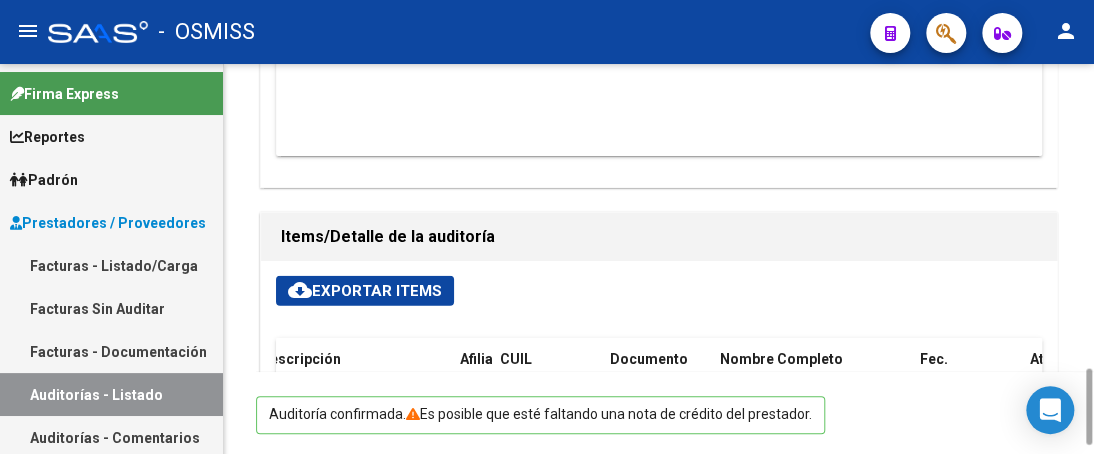 scroll, scrollTop: 922, scrollLeft: 1350, axis: both 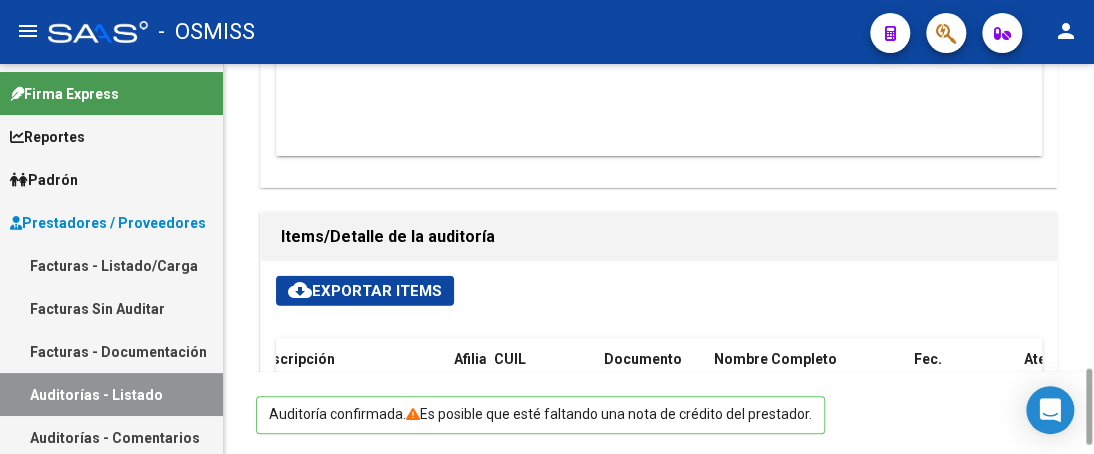click on "82 total   2   3   4   5   6" 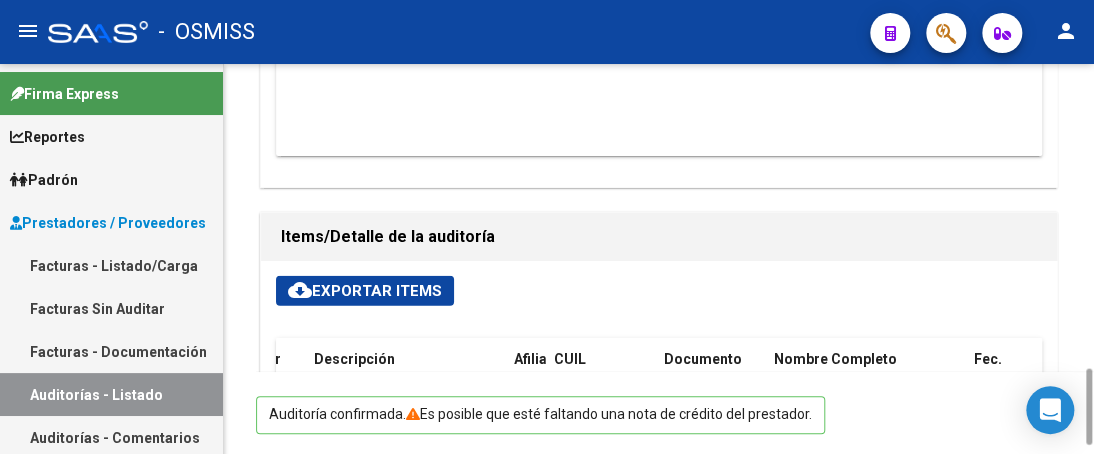 scroll, scrollTop: 922, scrollLeft: 1290, axis: both 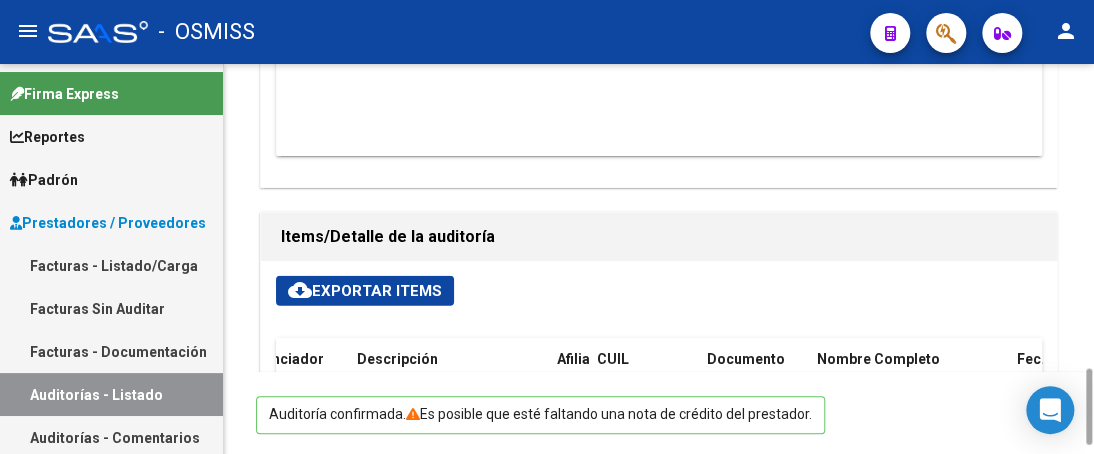drag, startPoint x: 596, startPoint y: 145, endPoint x: 688, endPoint y: 154, distance: 92.43917 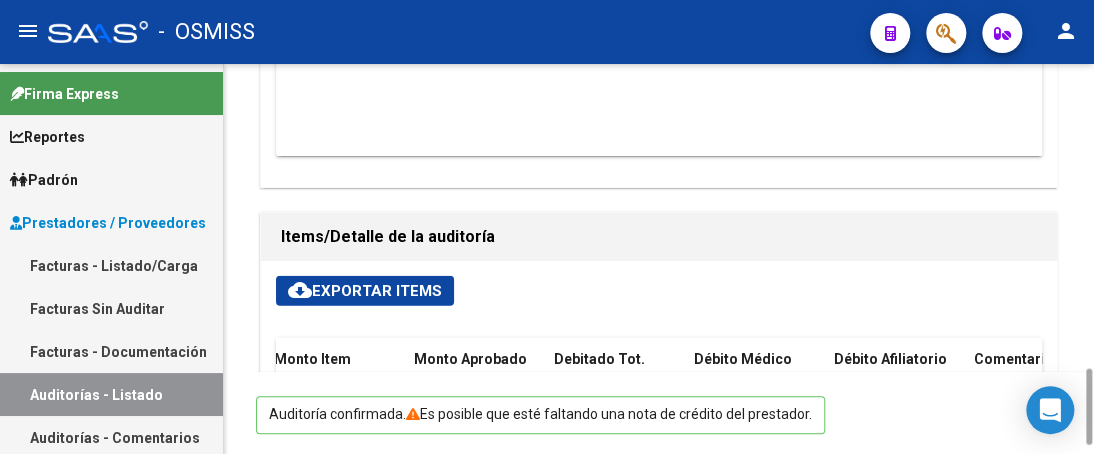 scroll, scrollTop: 1202, scrollLeft: 0, axis: vertical 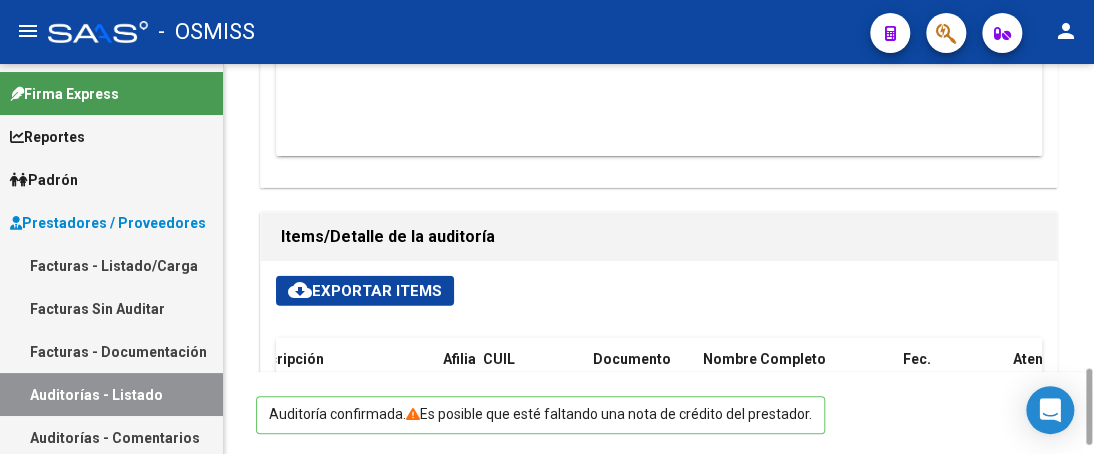 drag, startPoint x: 478, startPoint y: 147, endPoint x: 580, endPoint y: 152, distance: 102.122475 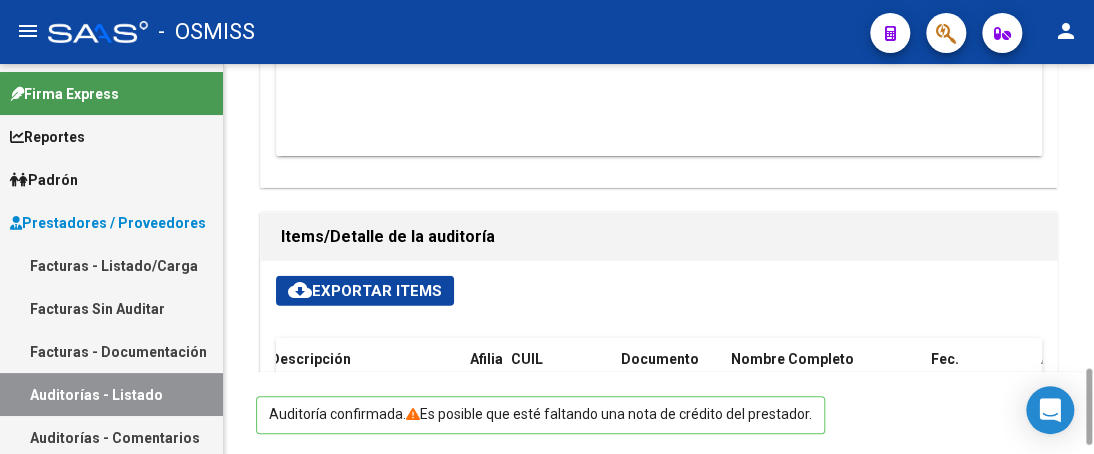 scroll, scrollTop: 1348, scrollLeft: 1333, axis: both 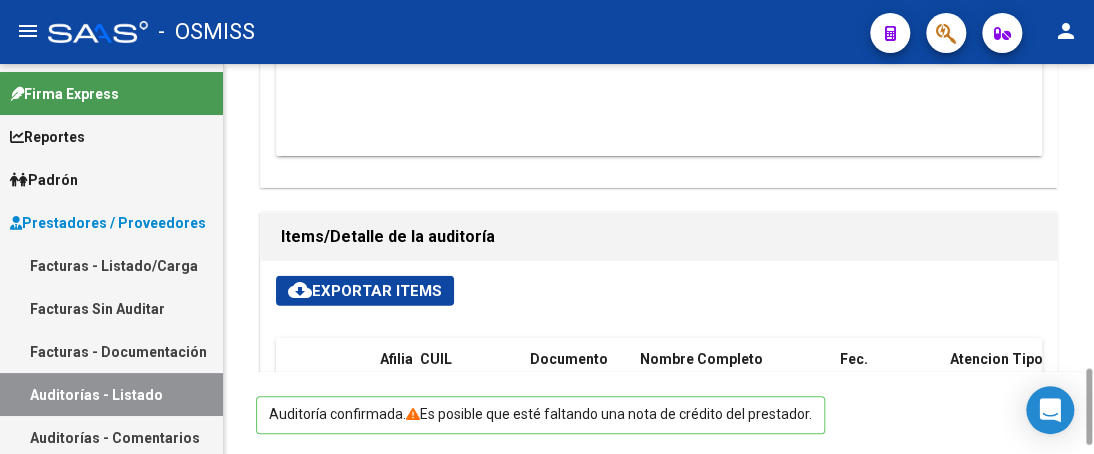 drag, startPoint x: 419, startPoint y: 99, endPoint x: 516, endPoint y: 106, distance: 97.25225 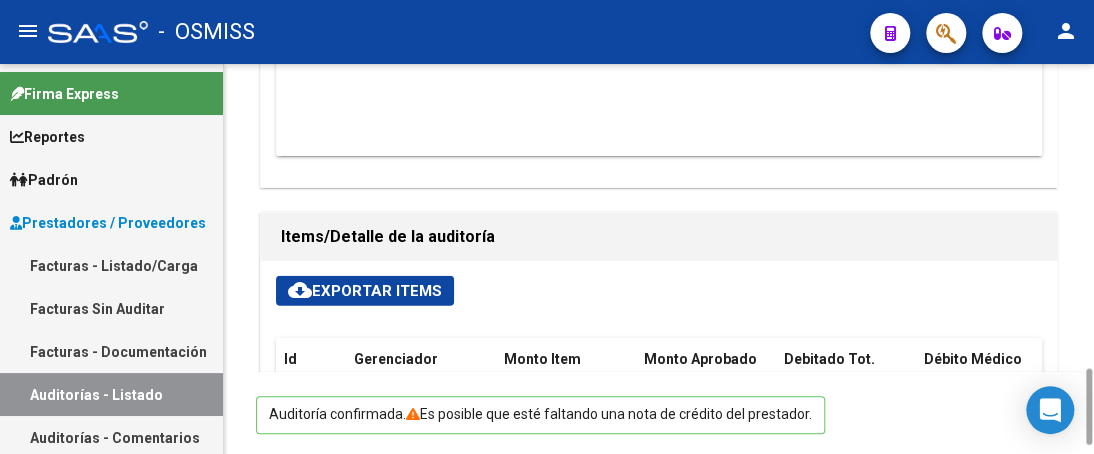 scroll, scrollTop: 1548, scrollLeft: 0, axis: vertical 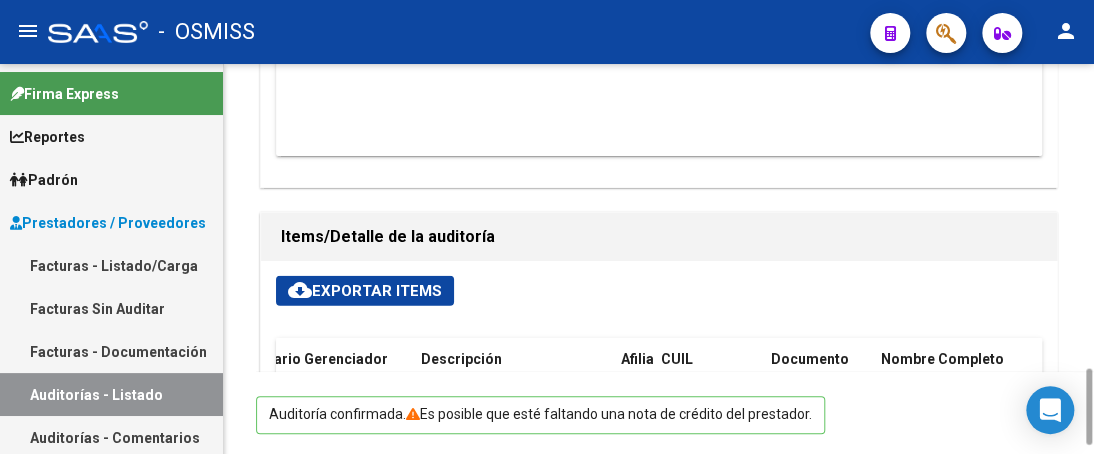 drag, startPoint x: 659, startPoint y: 149, endPoint x: 750, endPoint y: 151, distance: 91.02197 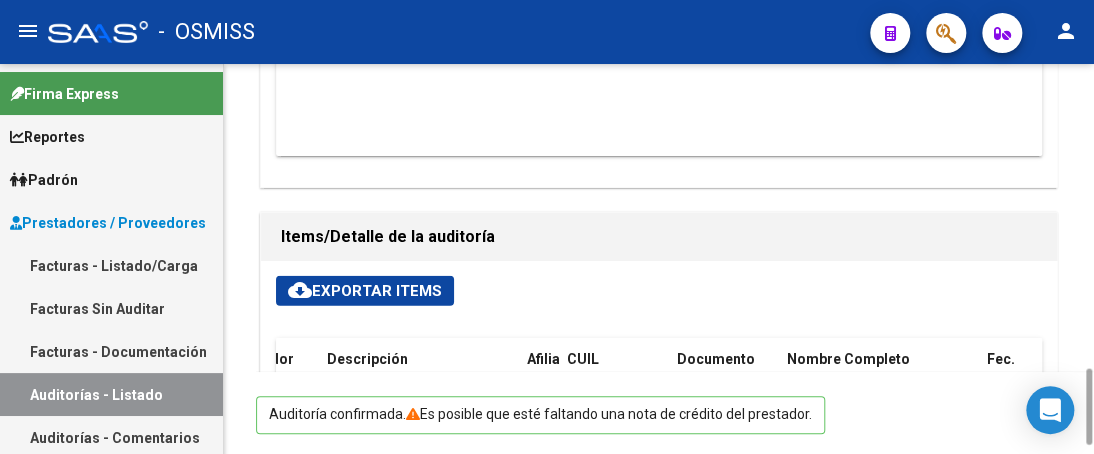 scroll, scrollTop: 1548, scrollLeft: 1276, axis: both 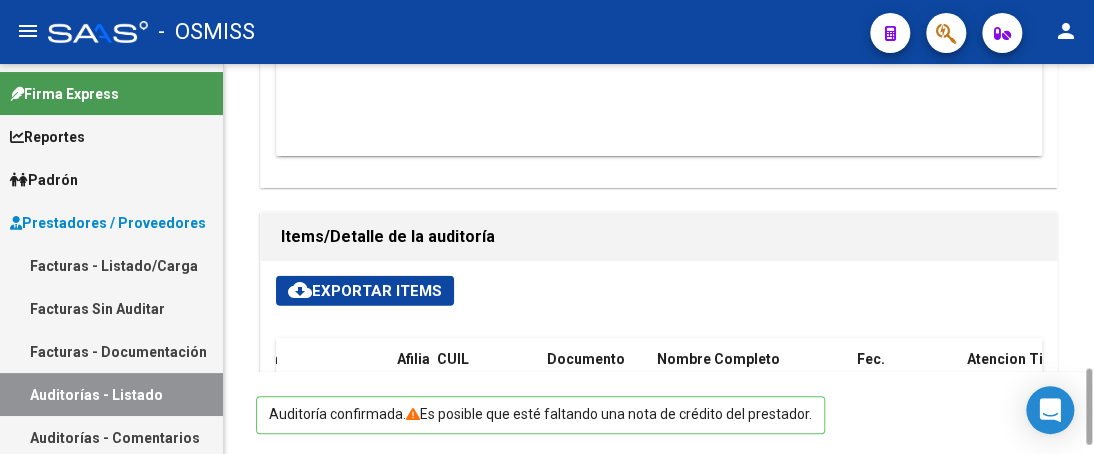 drag, startPoint x: 436, startPoint y: 108, endPoint x: 549, endPoint y: 95, distance: 113.74533 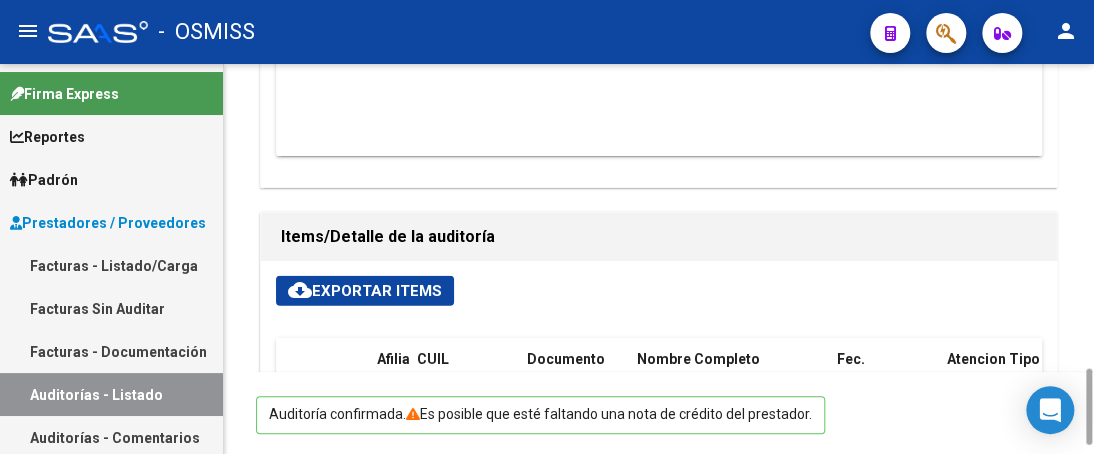 scroll, scrollTop: 1788, scrollLeft: 1460, axis: both 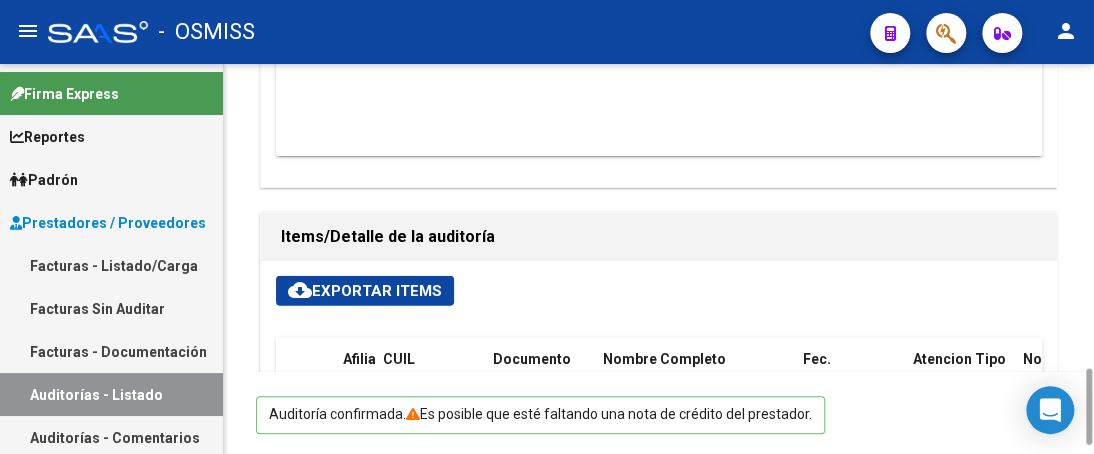 drag, startPoint x: 385, startPoint y: 204, endPoint x: 480, endPoint y: 211, distance: 95.257545 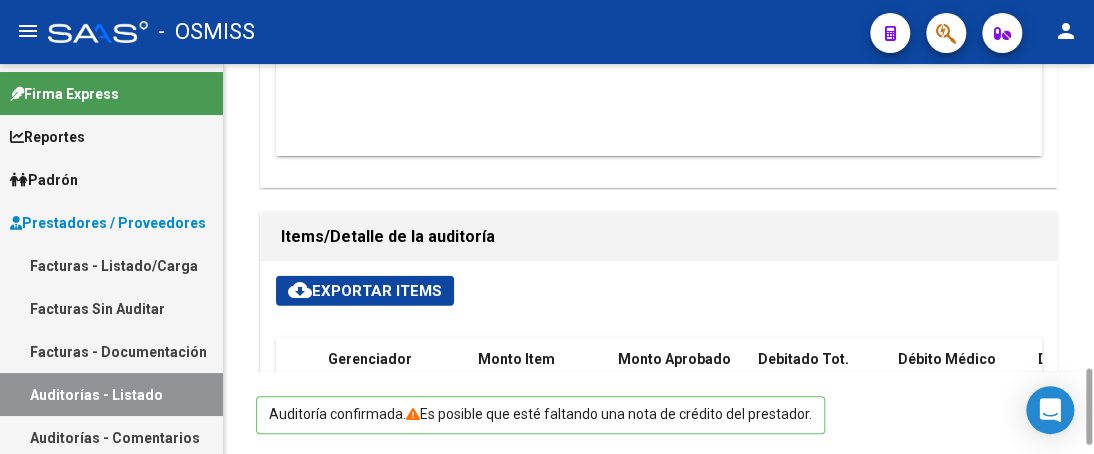 scroll, scrollTop: 1788, scrollLeft: 26, axis: both 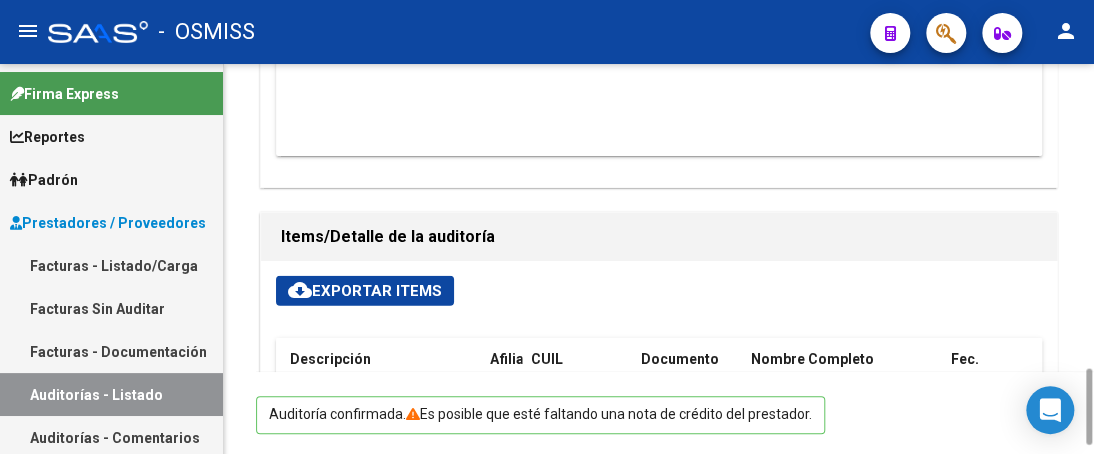 drag, startPoint x: 531, startPoint y: 179, endPoint x: 660, endPoint y: 173, distance: 129.13947 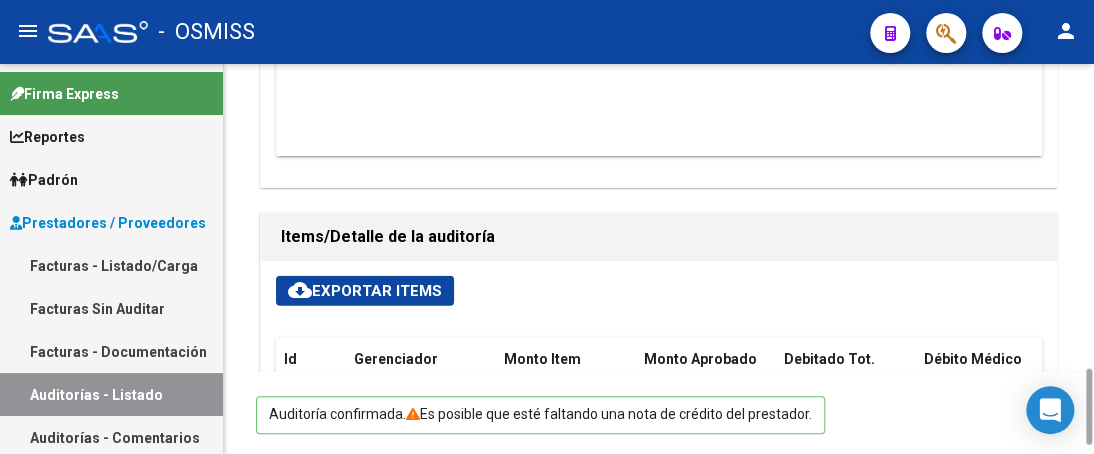 scroll, scrollTop: 1868, scrollLeft: 0, axis: vertical 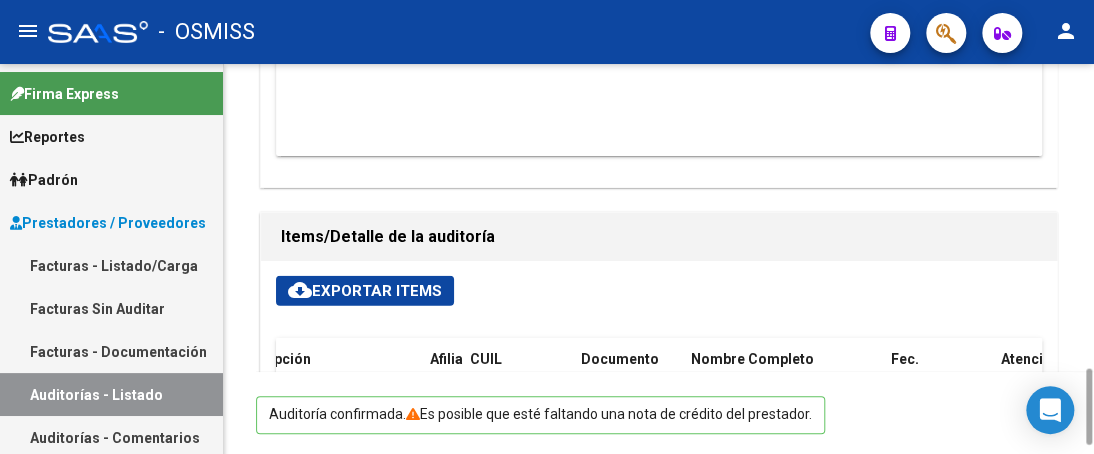 click on "[LAST] [LAST]" 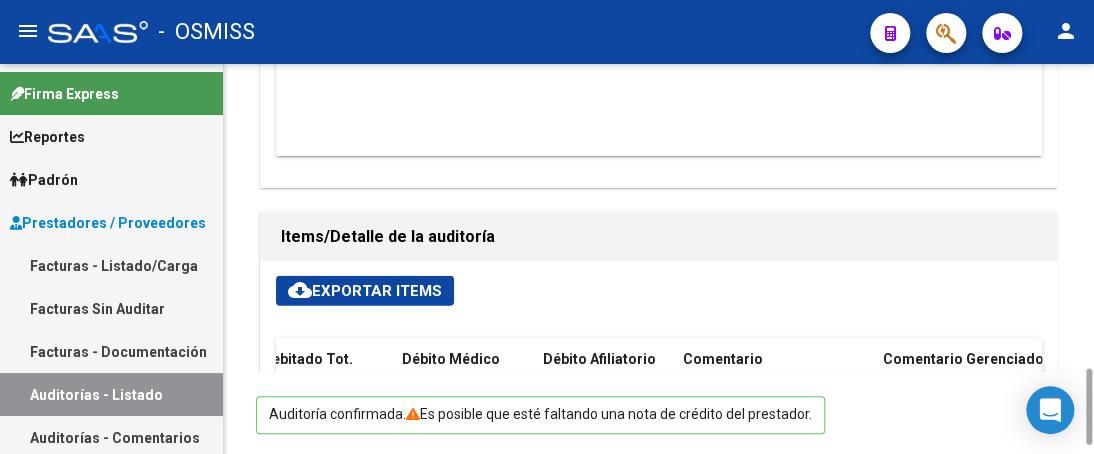 scroll, scrollTop: 1360, scrollLeft: 0, axis: vertical 